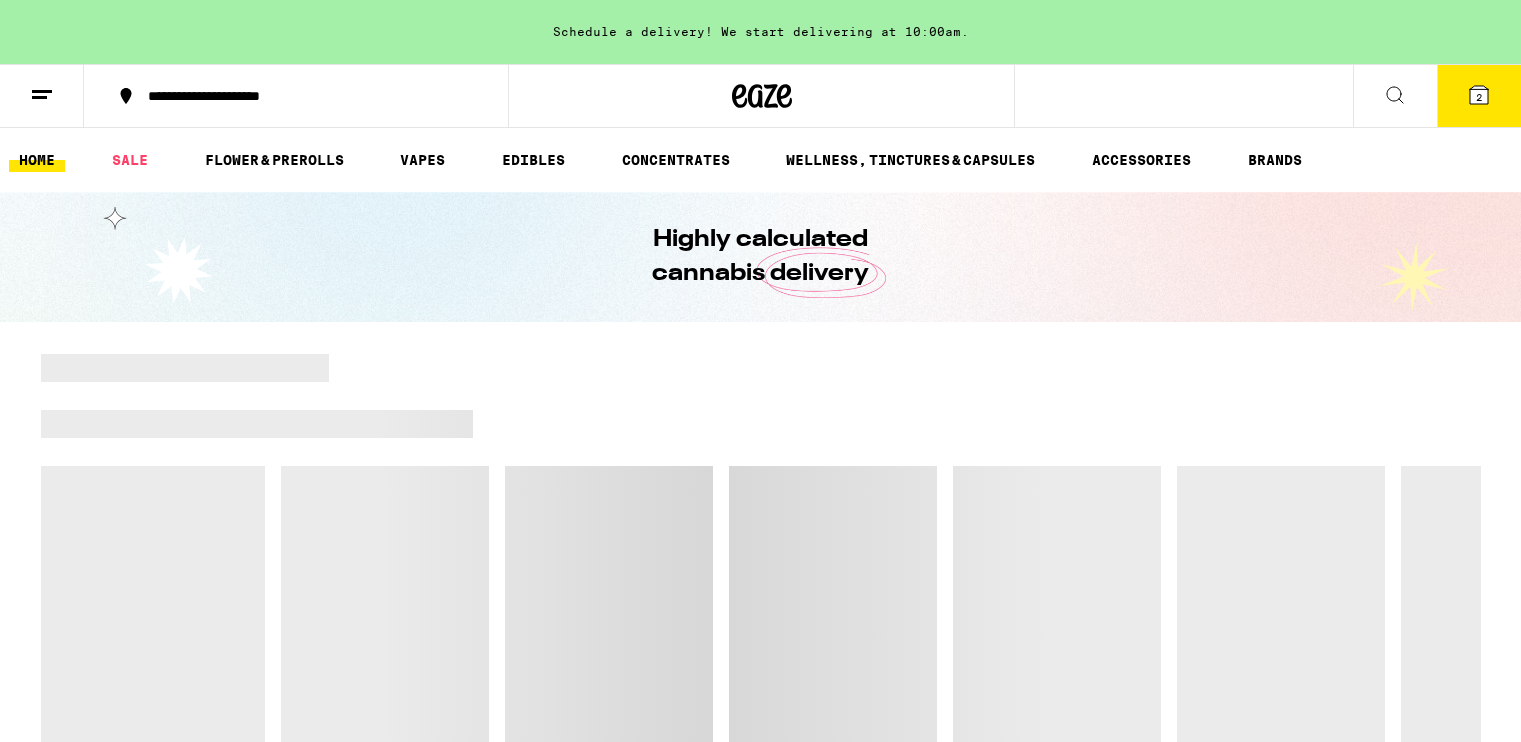 scroll, scrollTop: 0, scrollLeft: 0, axis: both 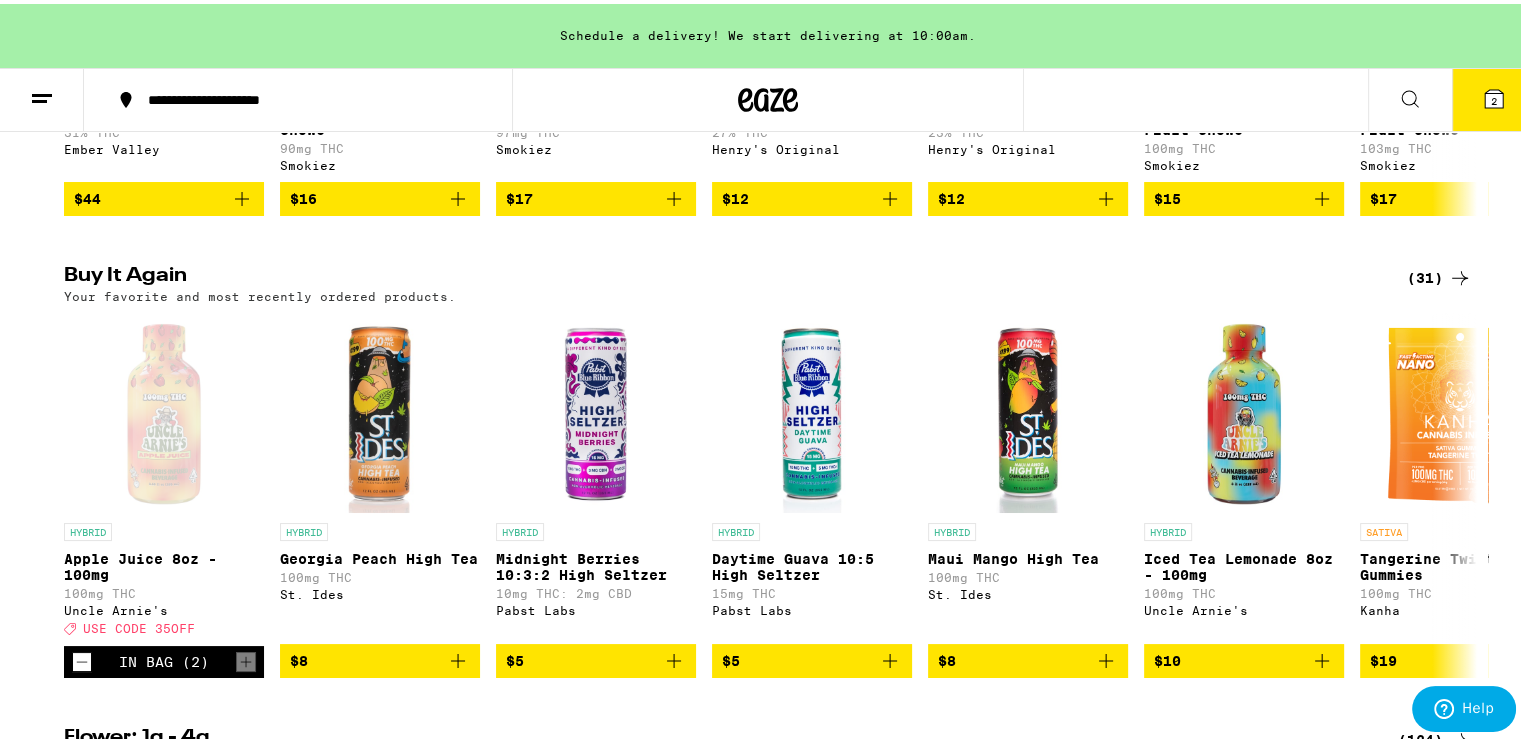 click on "(31)" at bounding box center [1439, 274] 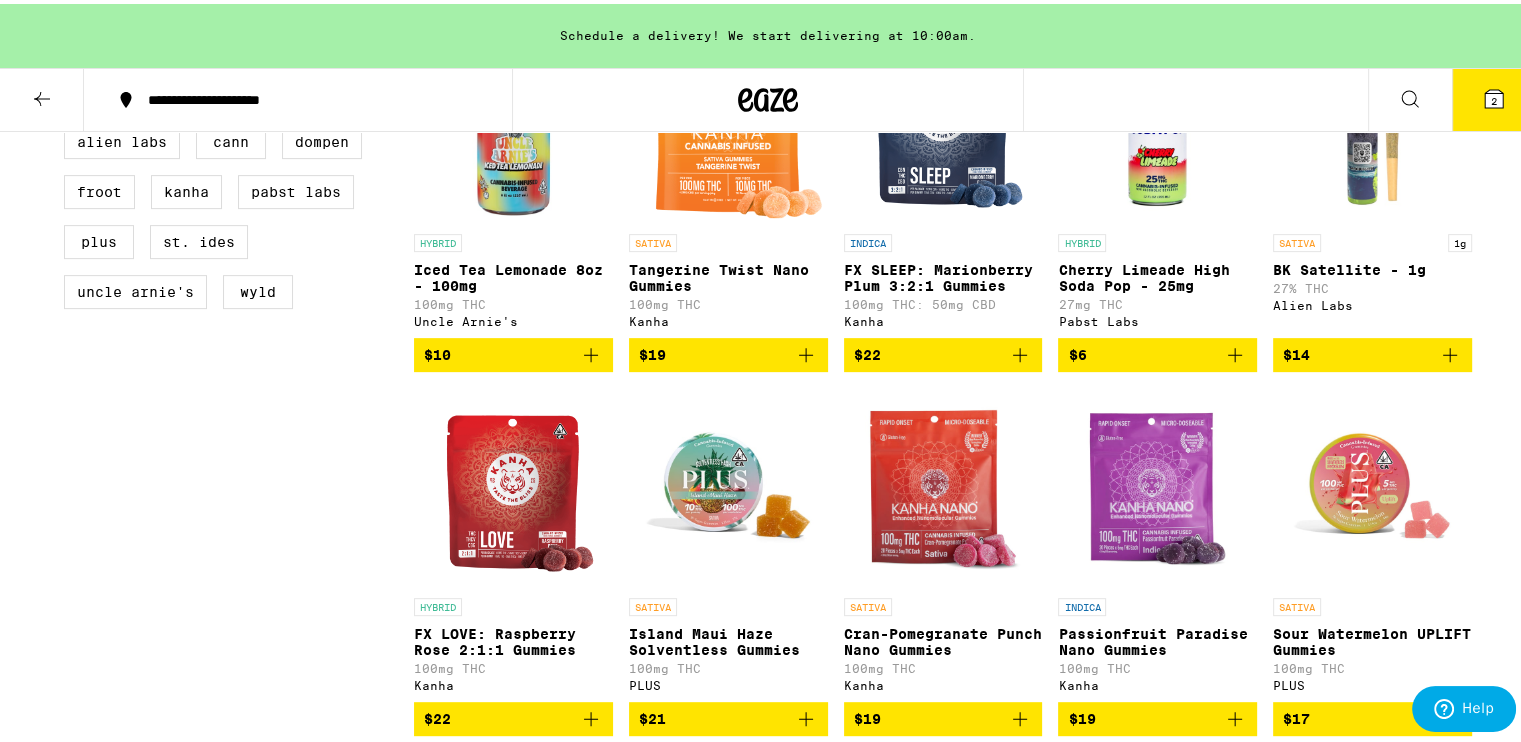 scroll, scrollTop: 700, scrollLeft: 0, axis: vertical 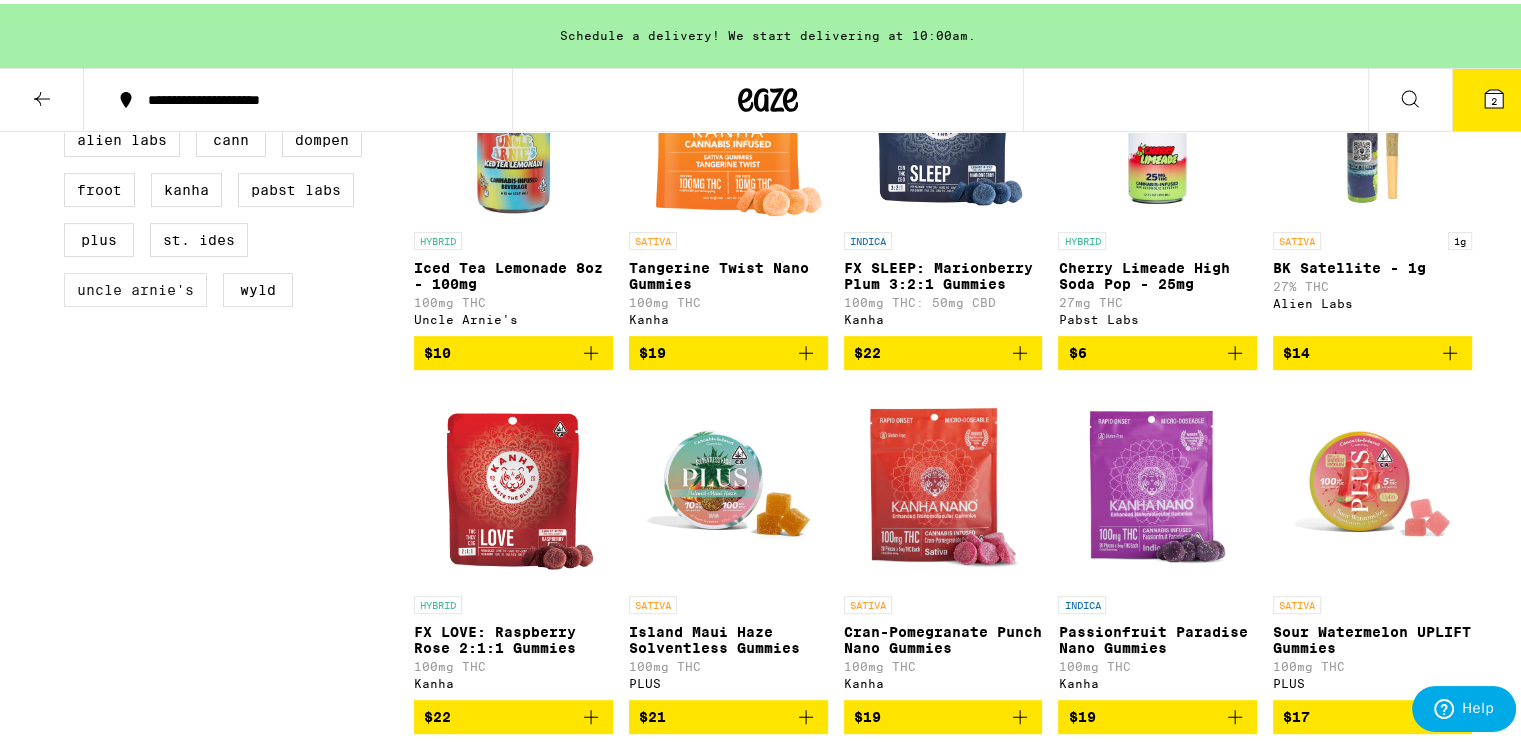 click on "Uncle Arnie's" at bounding box center [135, 286] 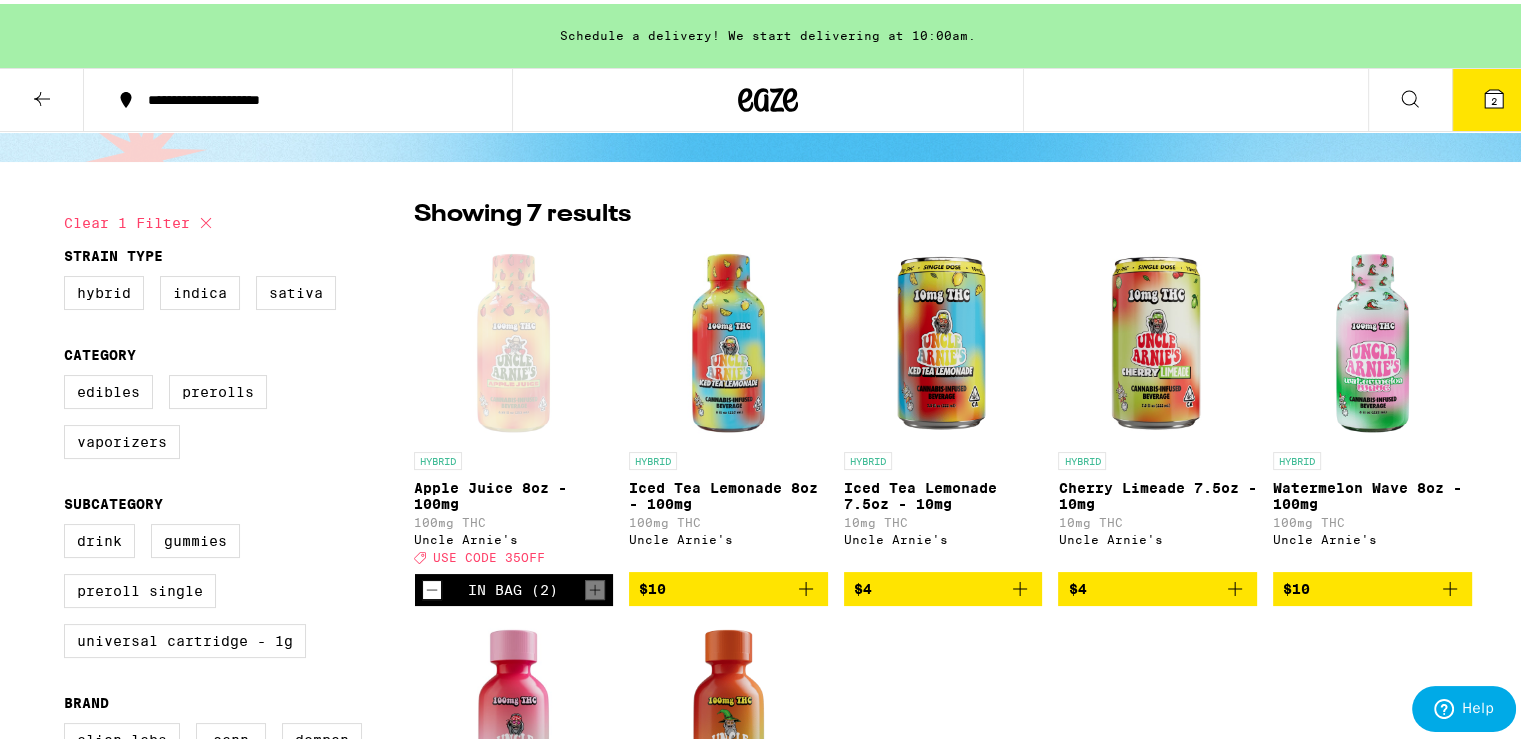scroll, scrollTop: 200, scrollLeft: 0, axis: vertical 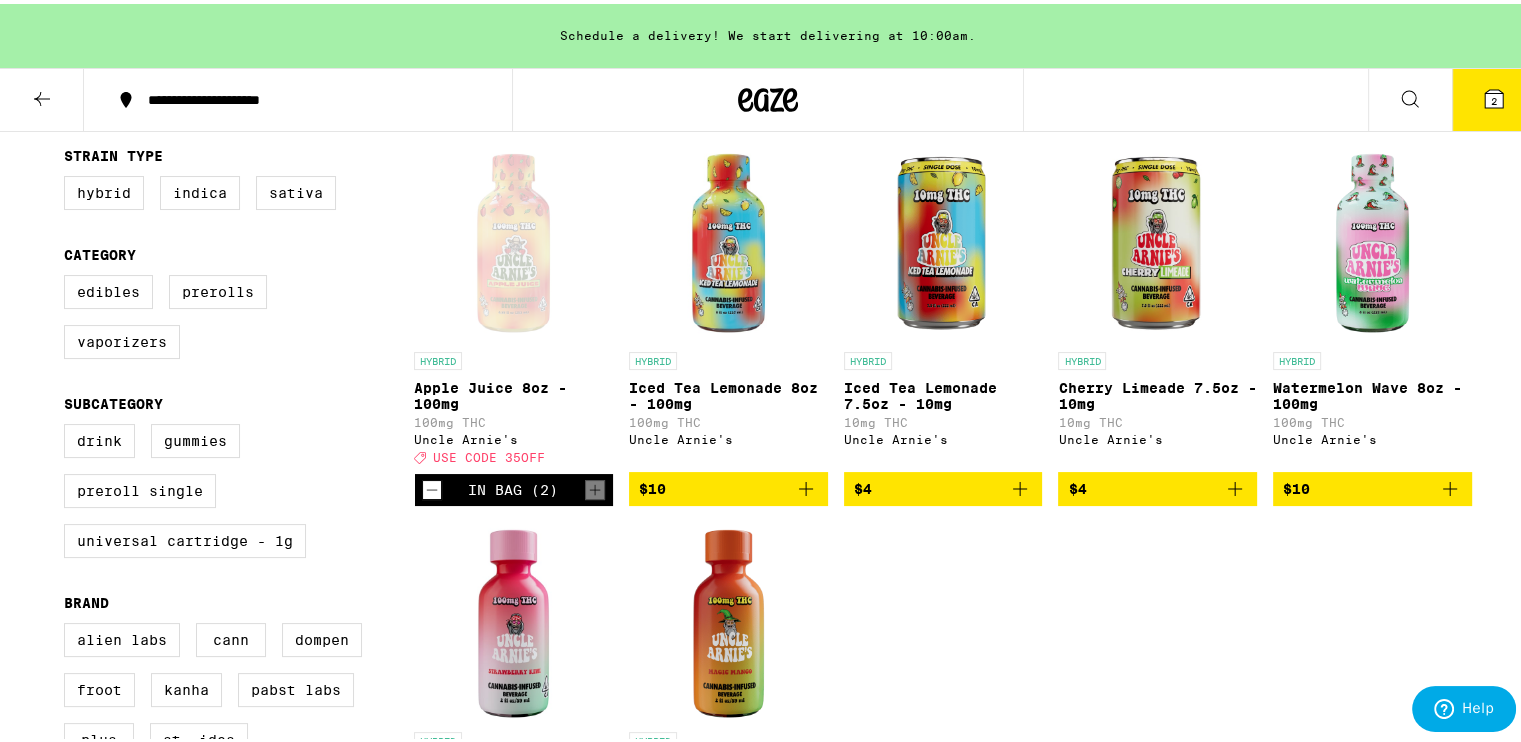 click on "In Bag (2)" at bounding box center [513, 486] 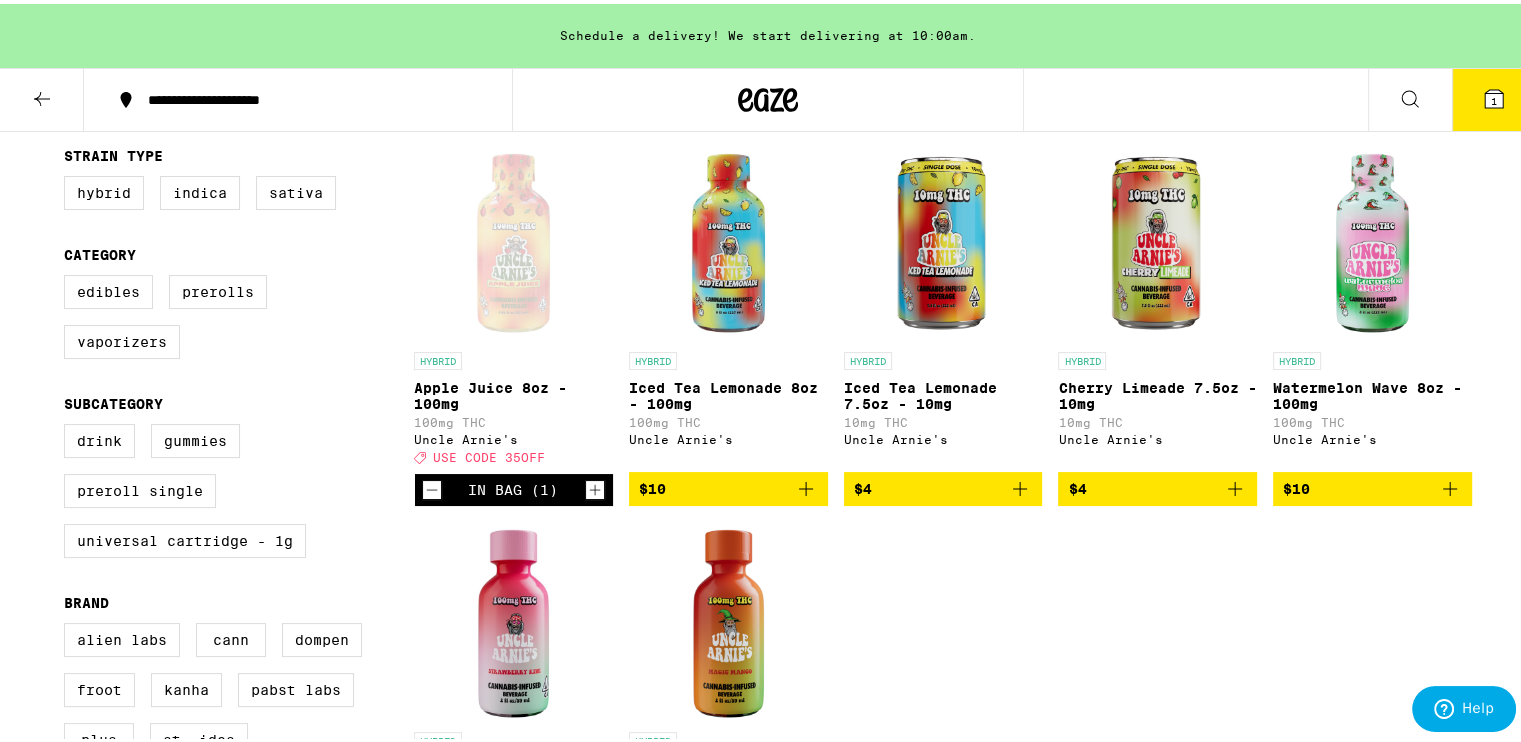 click 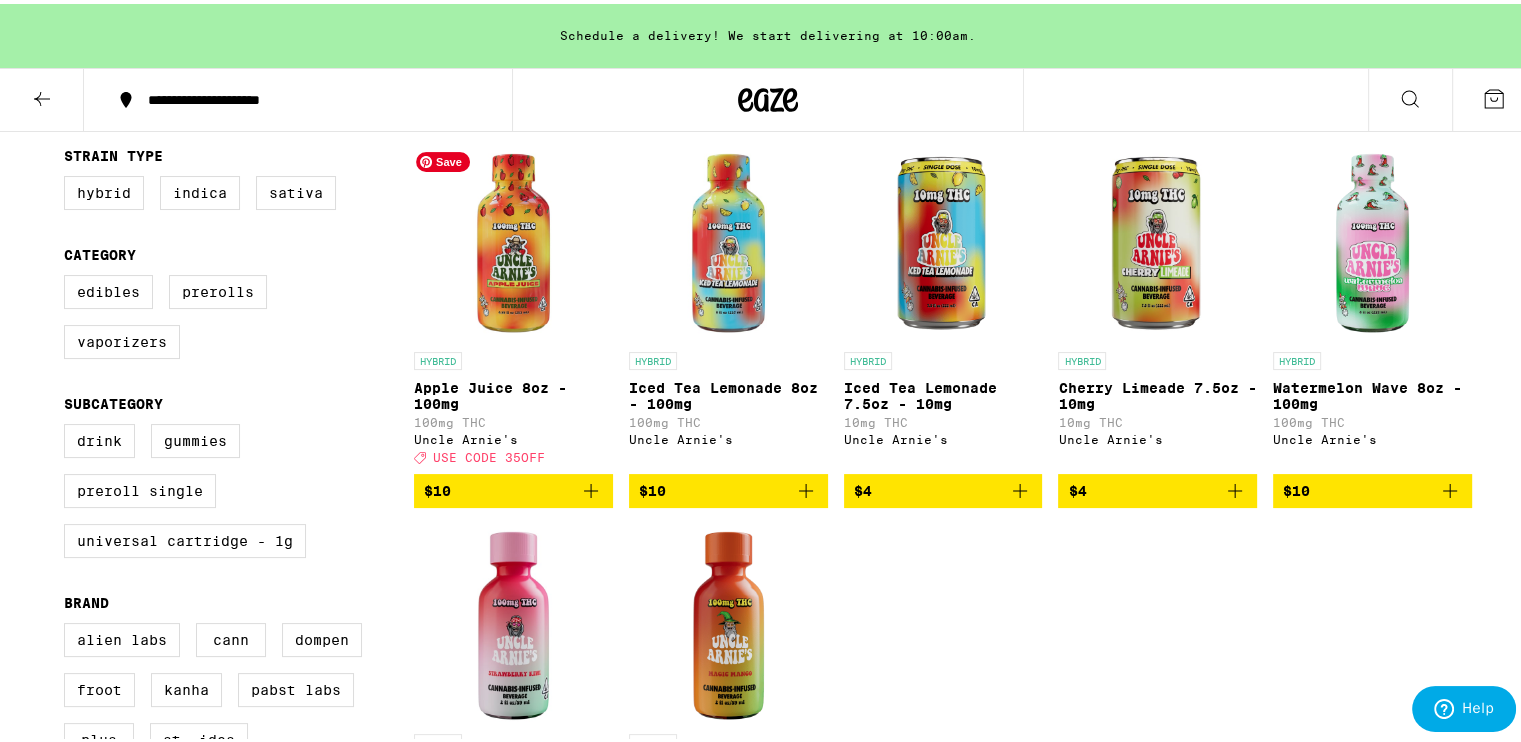 click at bounding box center [513, 238] 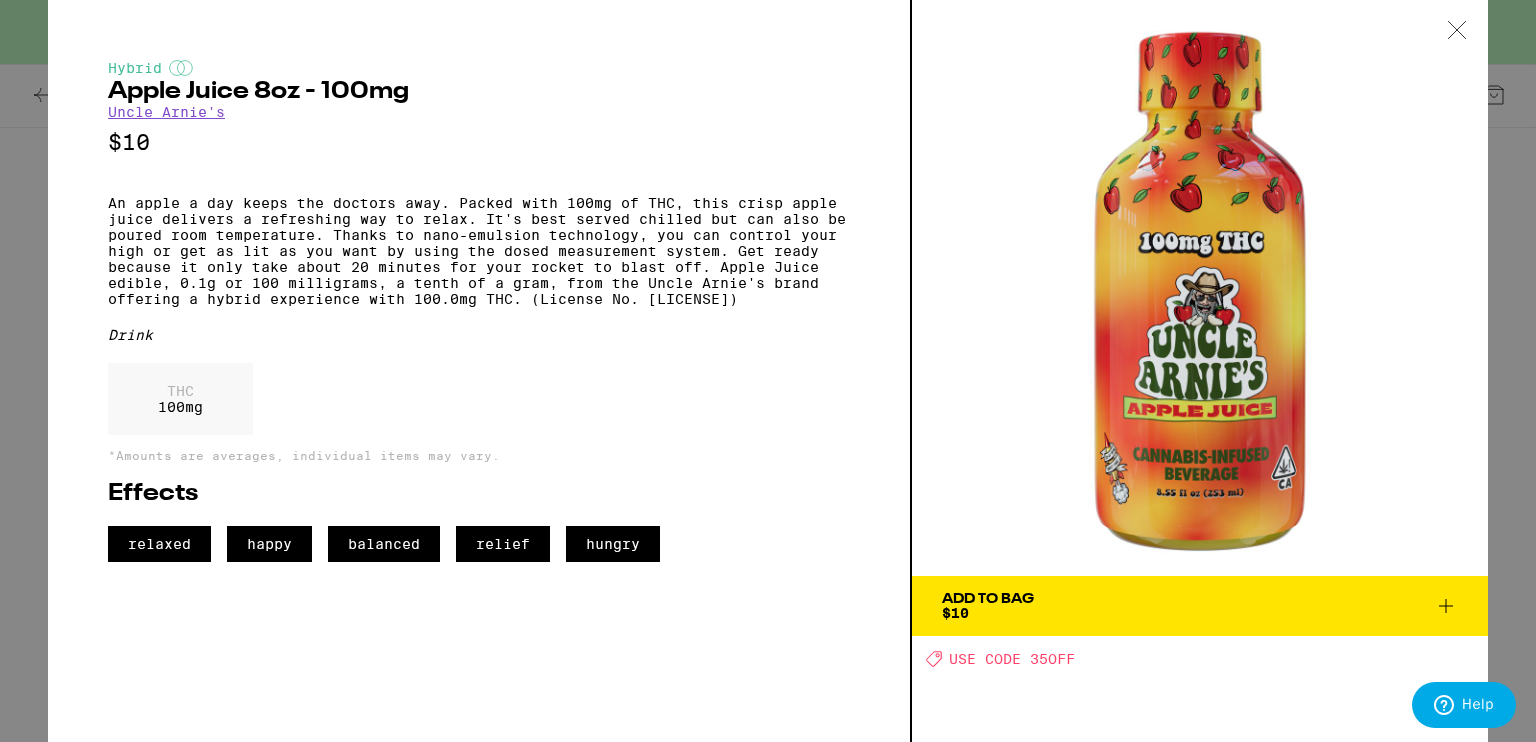 click 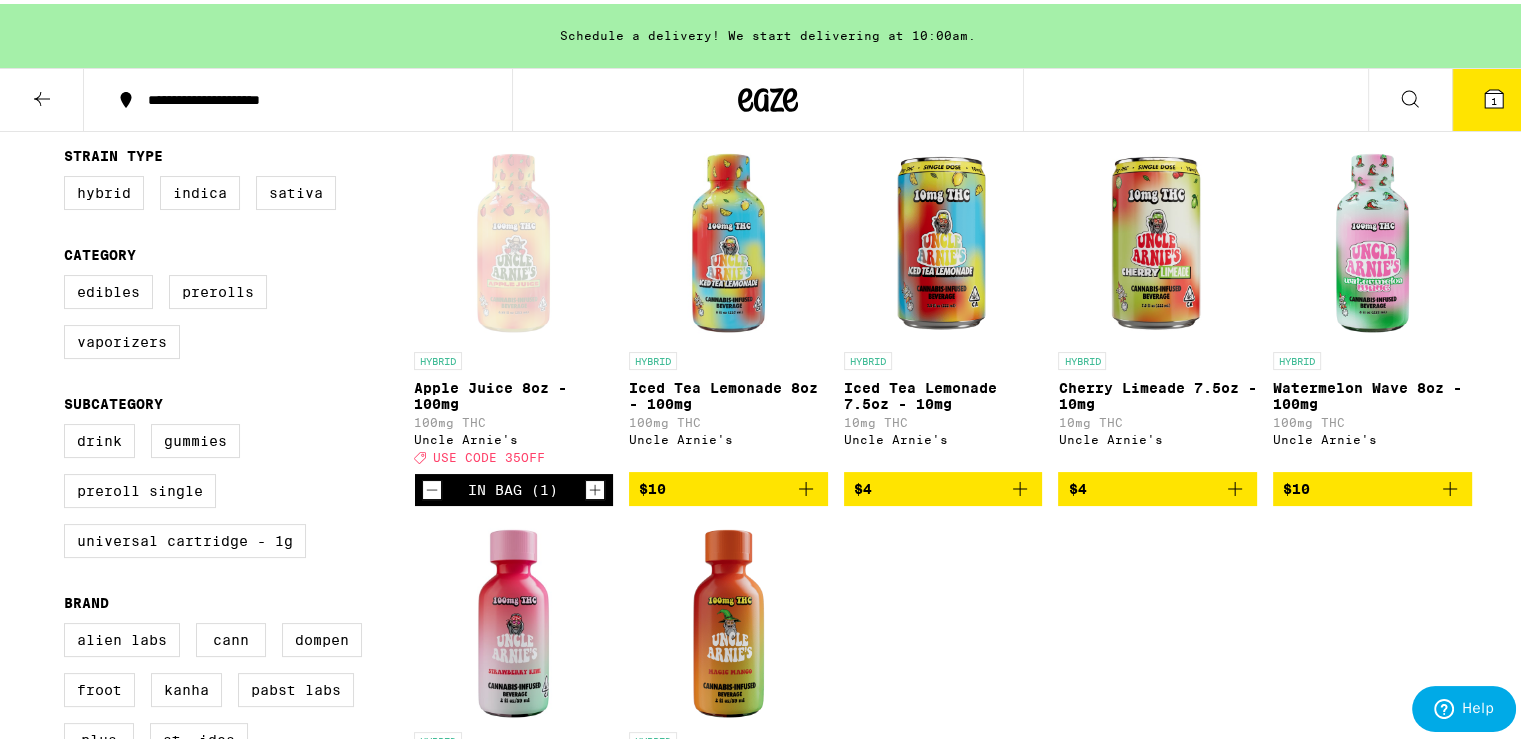 click 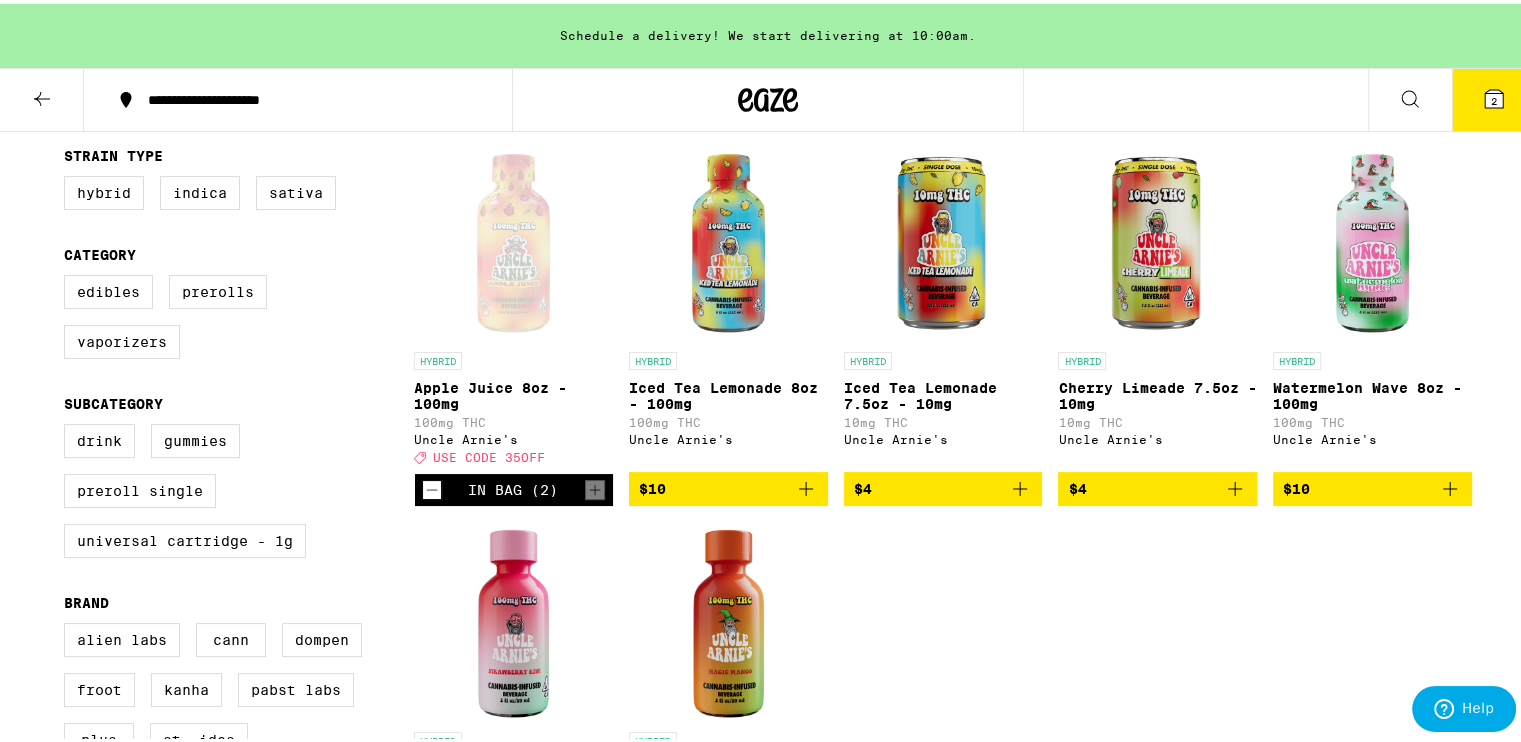 click 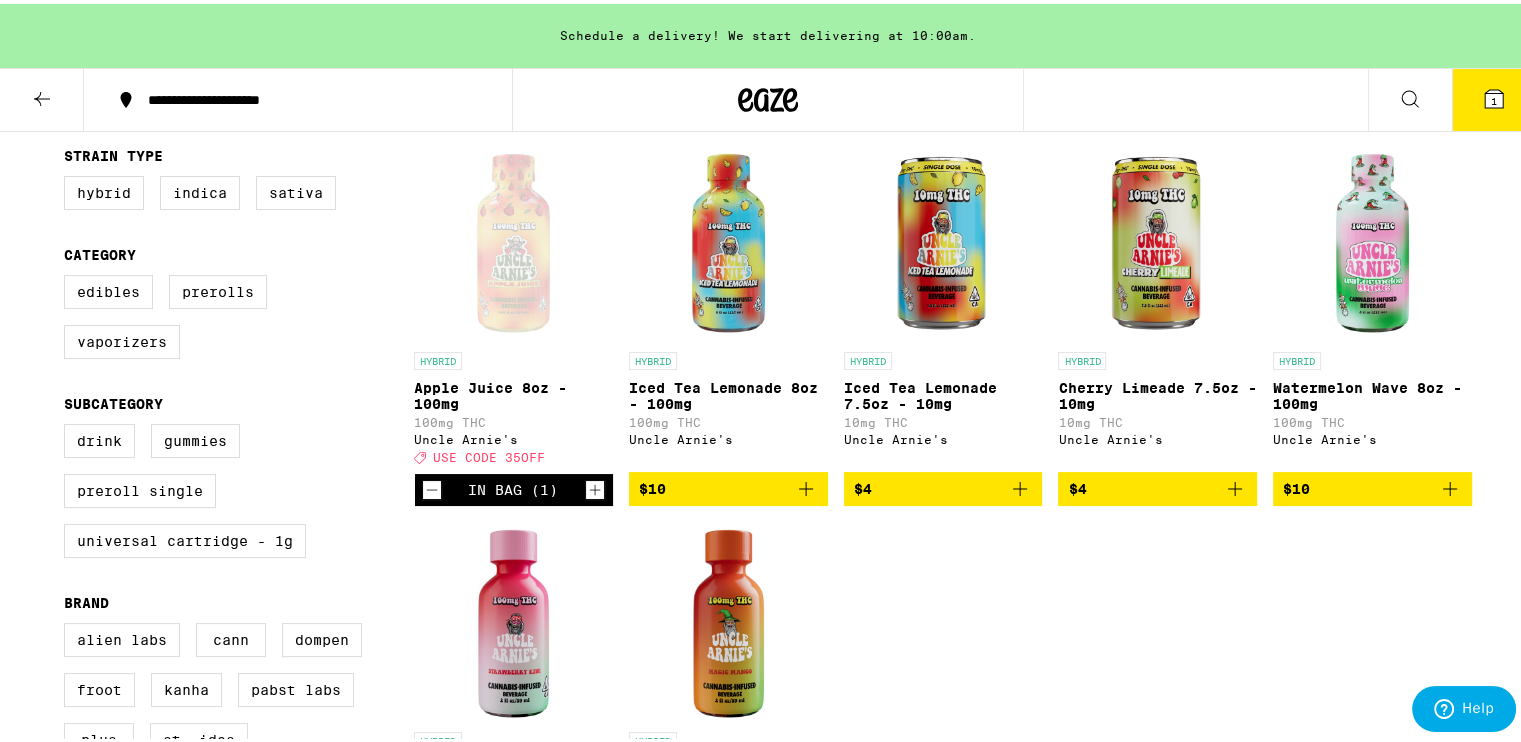 click 